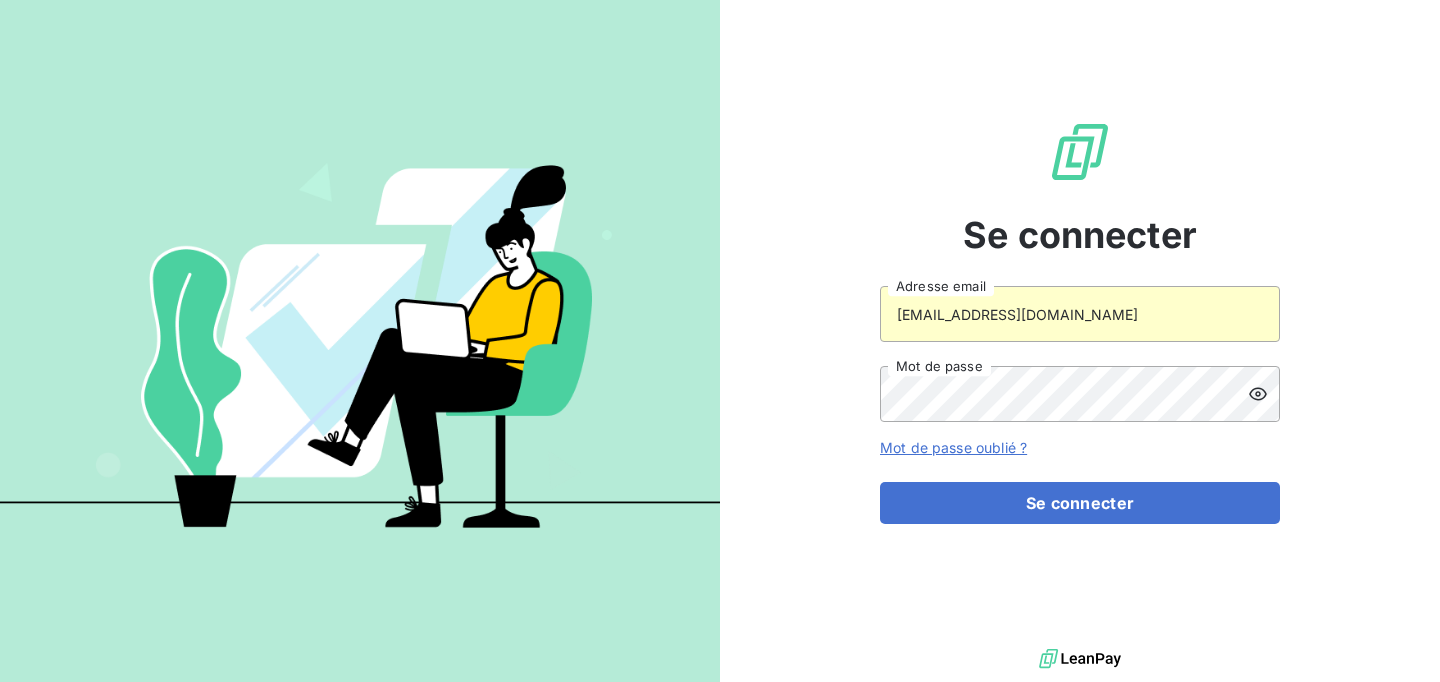 scroll, scrollTop: 0, scrollLeft: 0, axis: both 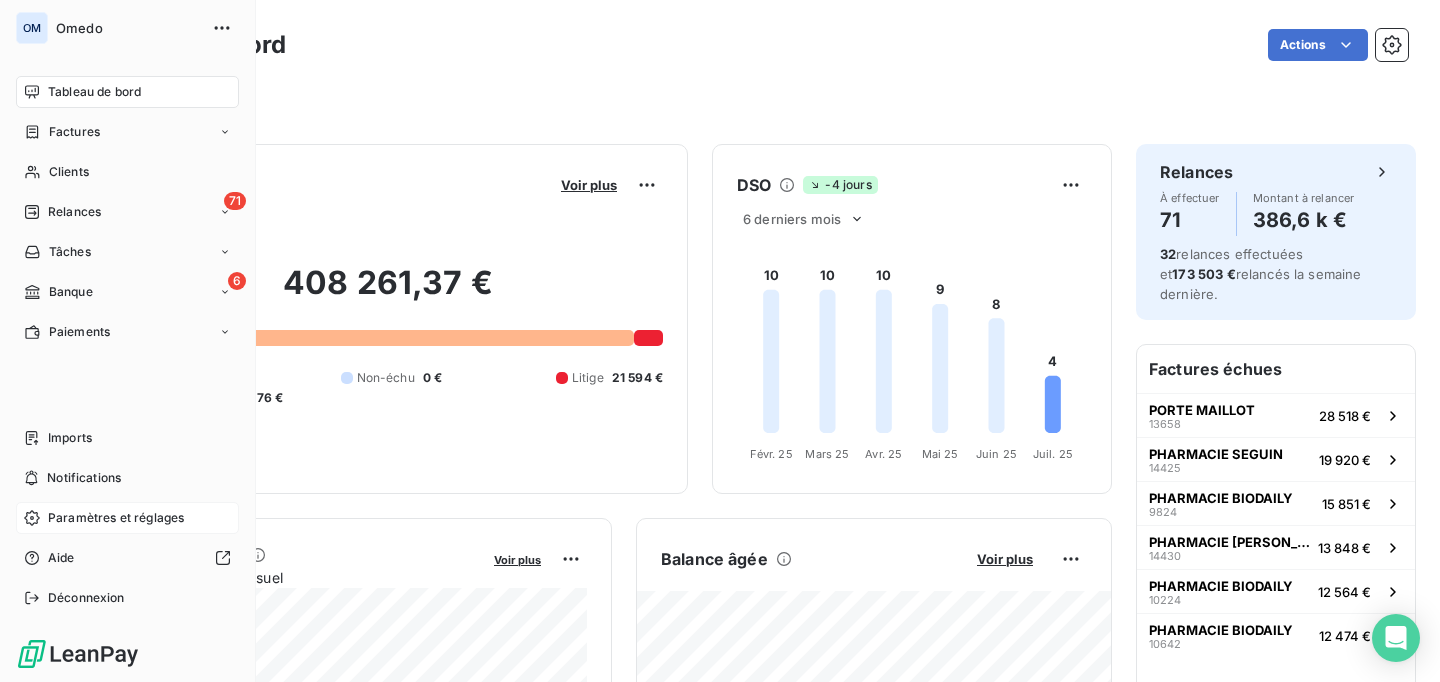 click on "Paramètres et réglages" at bounding box center [116, 518] 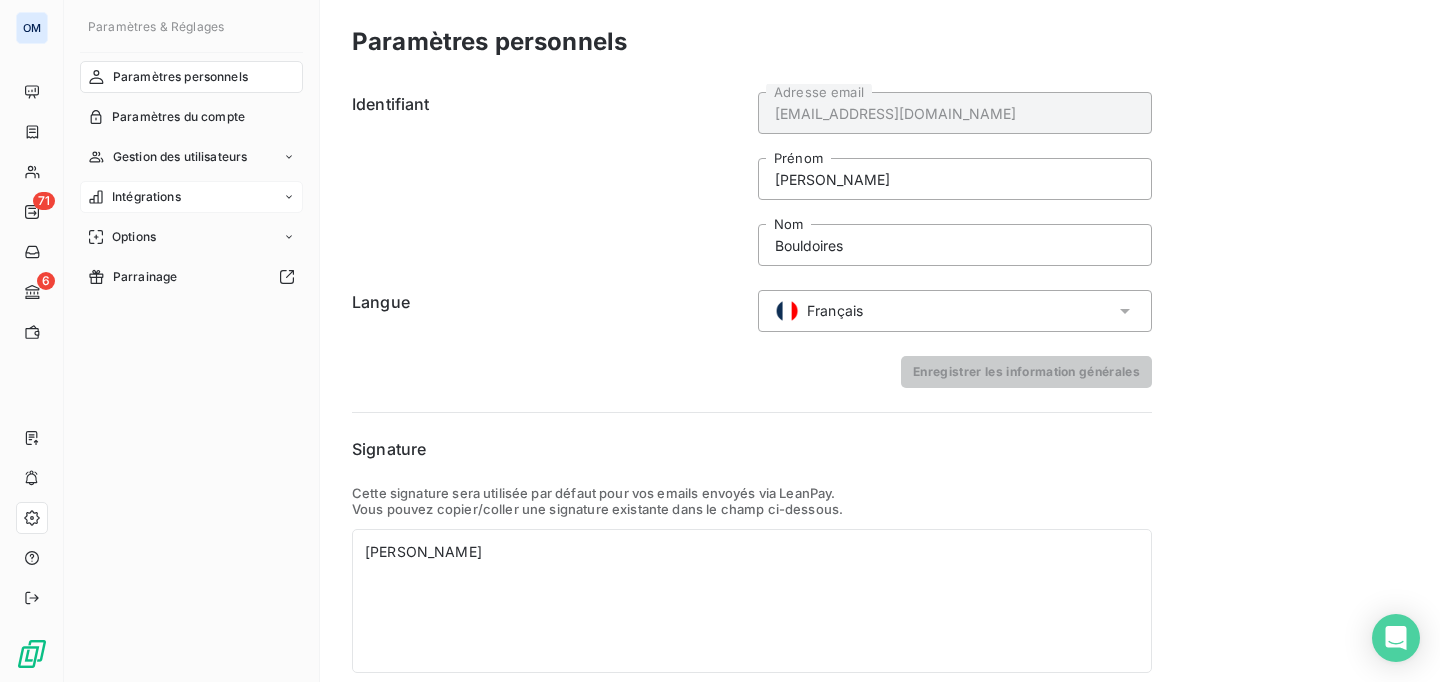 click on "Intégrations" at bounding box center (191, 197) 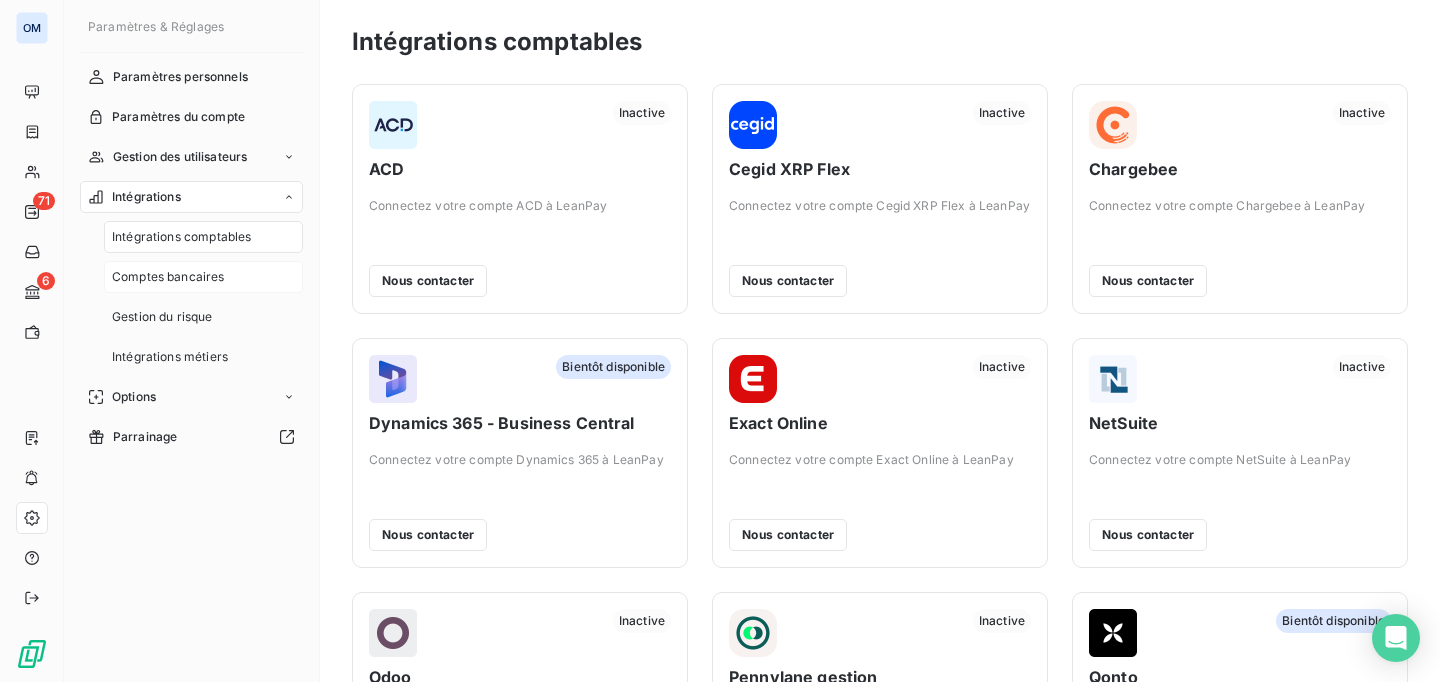 click on "Comptes bancaires" at bounding box center [168, 277] 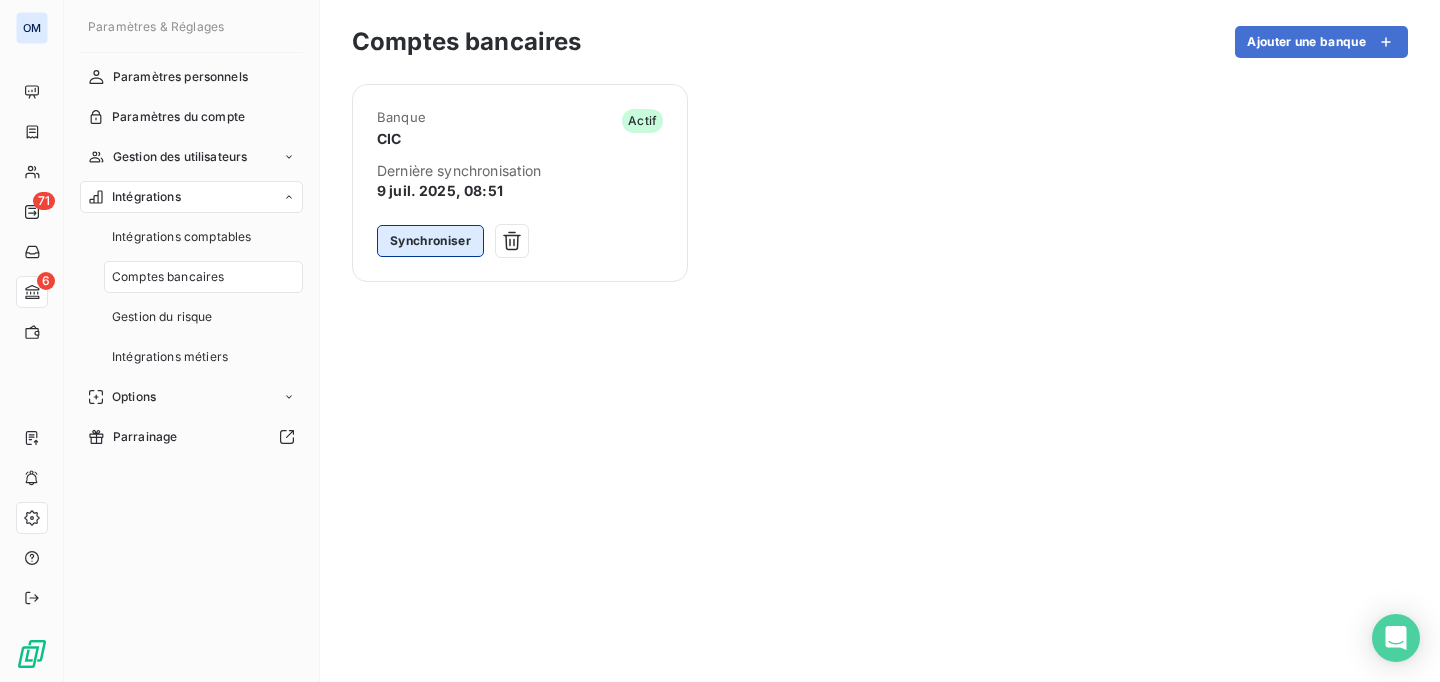 click on "Synchroniser" at bounding box center (430, 241) 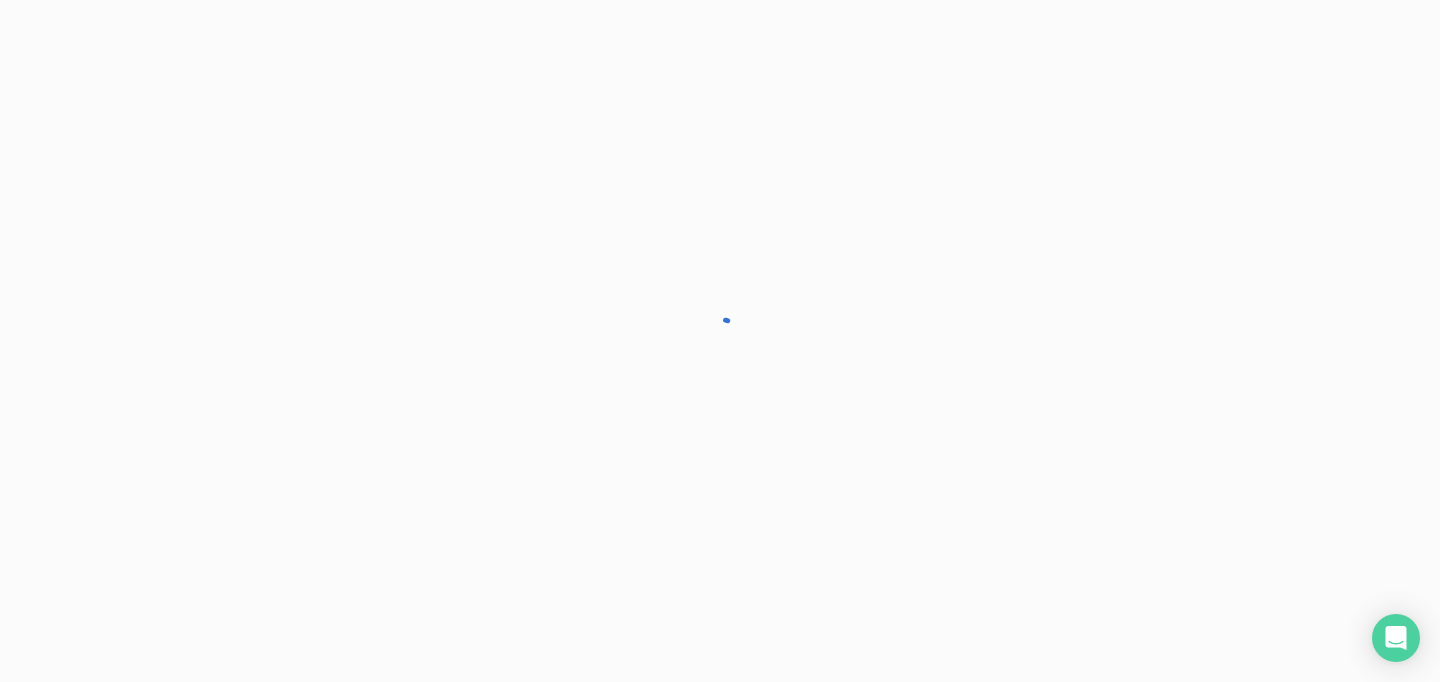 scroll, scrollTop: 0, scrollLeft: 0, axis: both 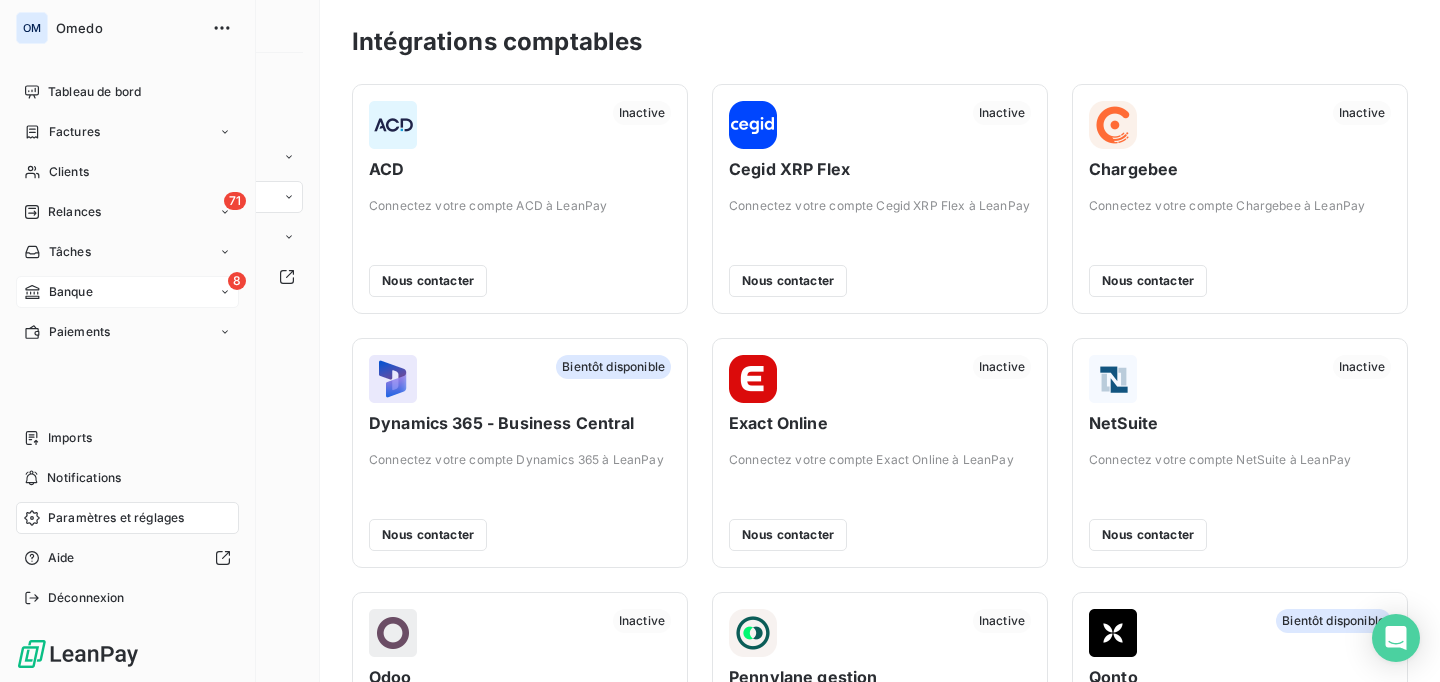 click on "Banque" at bounding box center [71, 292] 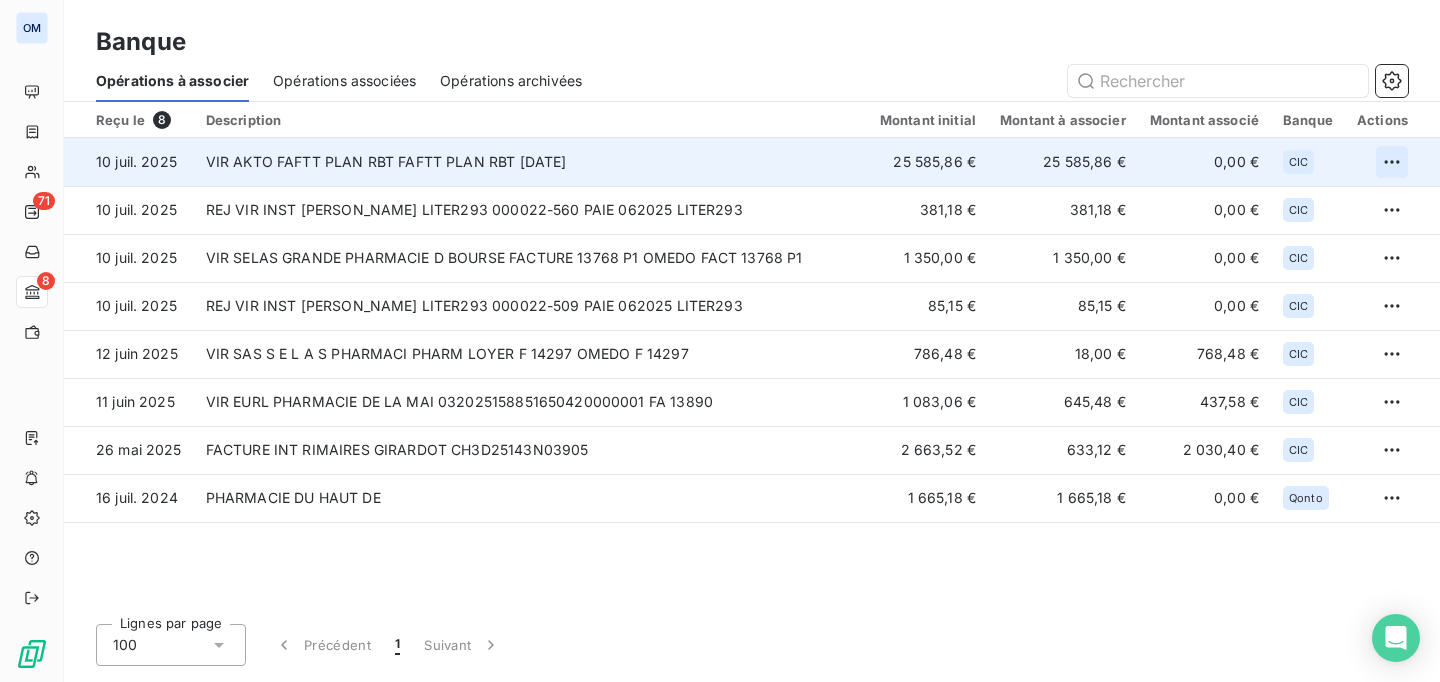 click on "OM 71 8 Banque Opérations à associer Opérations associées Opérations archivées Reçu le 8 Description Montant initial Montant à associer Montant associé Banque Actions 10 juil. 2025 VIR AKTO FAFTT PLAN RBT FAFTT PLAN RBT 09 07 2025 25 585,86 € 25 585,86 € 0,00 € CIC 10 juil. 2025 REJ VIR INST OBIANG SUZIE LITER293 000022-560 PAIE 062025 LITER293 381,18 € 381,18 € 0,00 € CIC 10 juil. 2025 VIR SELAS GRANDE PHARMACIE D BOURSE FACTURE 13768 P1 OMEDO FACT 13768 P1 1 350,00 € 1 350,00 € 0,00 € CIC 10 juil. 2025 REJ VIR INST MUNGUAMBE ARLINDA LITER293 000022-509 PAIE 062025 LITER293 85,15 € 85,15 € 0,00 € CIC 12 juin 2025 VIR SAS S E L A S PHARMACI PHARM LOYER F 14297 OMEDO F 14297 786,48 € 18,00 € 768,48 € CIC 11 juin 2025 VIR EURL PHARMACIE DE LA MAI 032025158851650420000001 FA 13890 1 083,06 € 645,48 € 437,58 € CIC 26 mai 2025 FACTURE INT RIMAIRES GIRARDOT CH3D25143N03905 2 663,52 € 633,12 € 2 030,40 € CIC 16 juil. 2024" at bounding box center (720, 341) 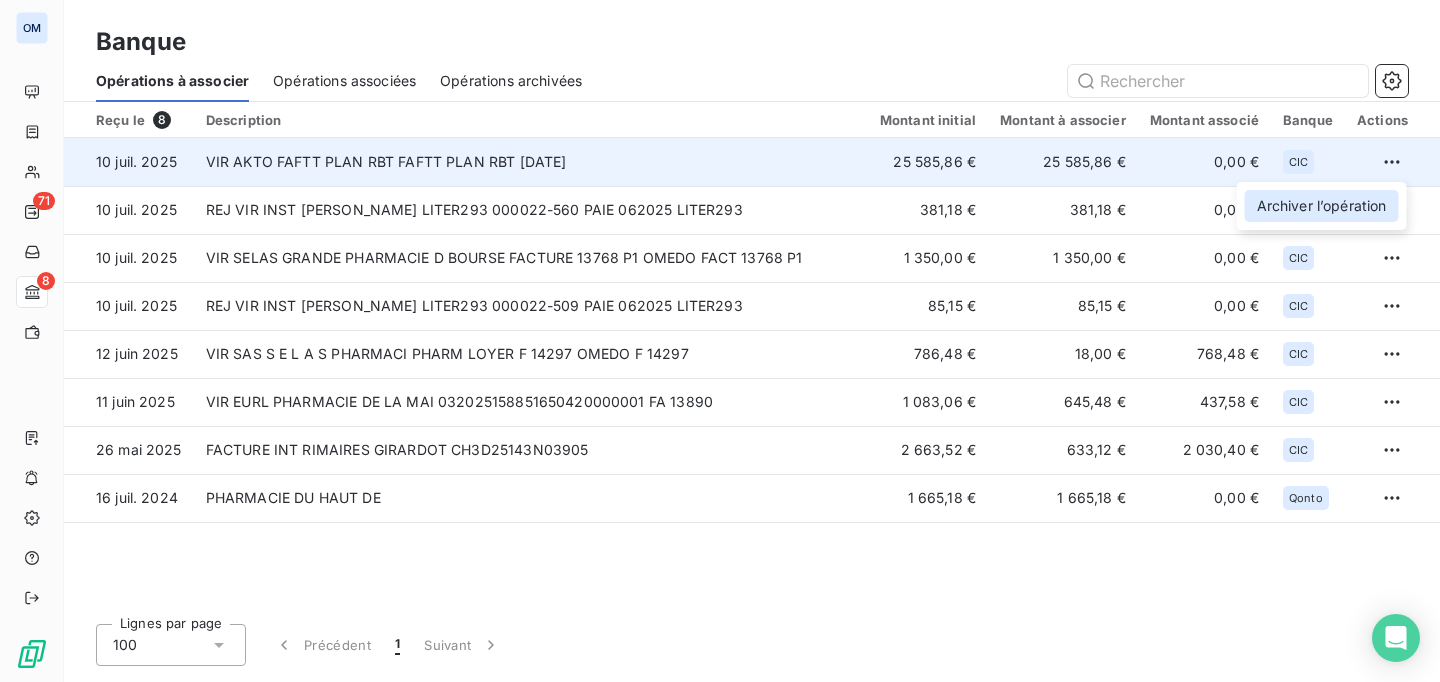 click on "Archiver l’opération" at bounding box center [1322, 206] 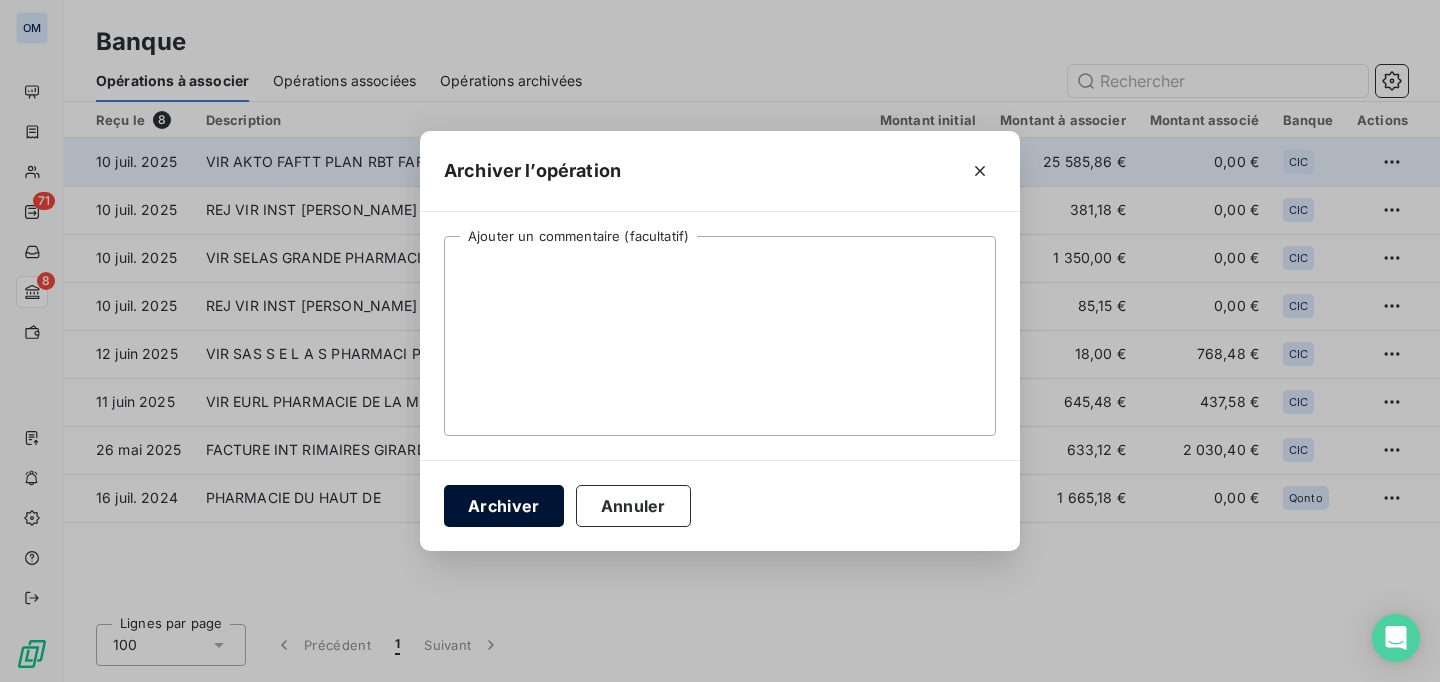 click on "Archiver" at bounding box center (504, 506) 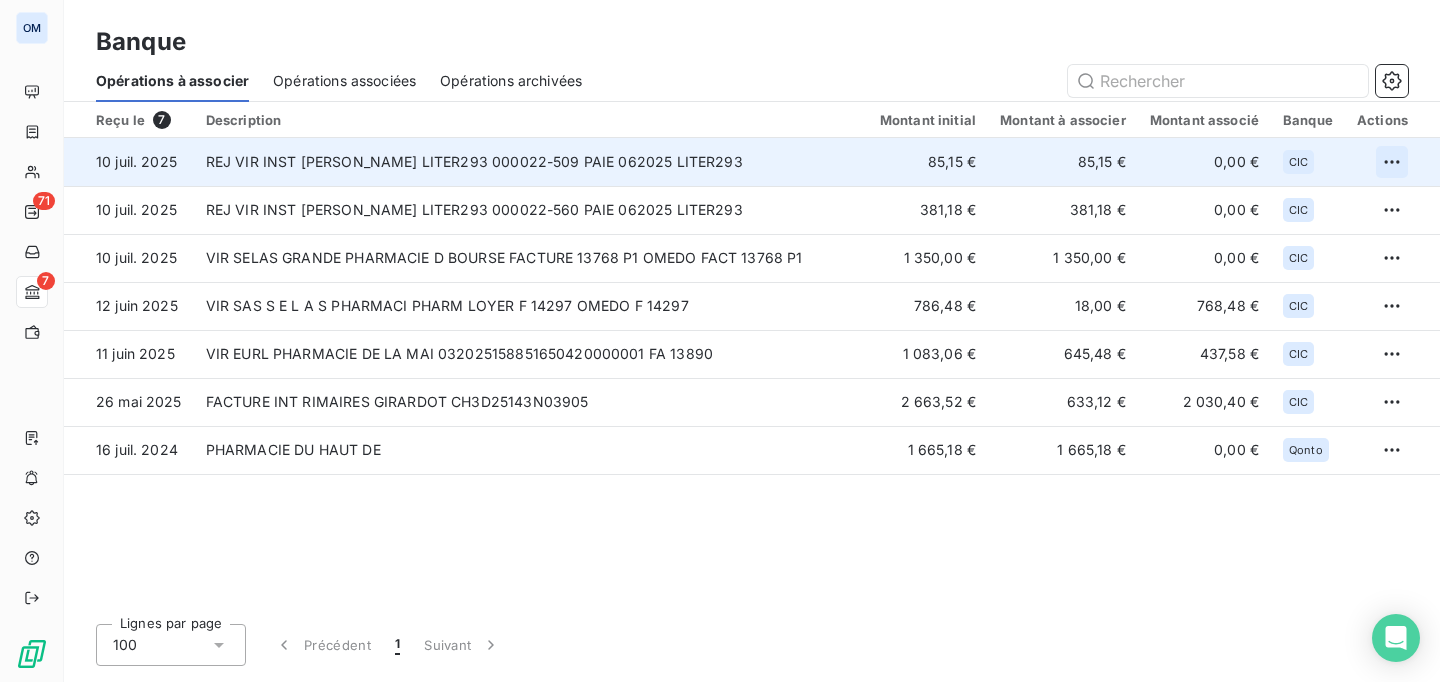 click on "OM 71 7 Banque Opérations à associer Opérations associées Opérations archivées Reçu le 7 Description Montant initial Montant à associer Montant associé Banque Actions 10 juil. 2025 REJ VIR INST MUNGUAMBE ARLINDA LITER293 000022-509 PAIE 062025 LITER293 85,15 € 85,15 € 0,00 € CIC 10 juil. 2025 REJ VIR INST OBIANG SUZIE LITER293 000022-560 PAIE 062025 LITER293 381,18 € 381,18 € 0,00 € CIC 10 juil. 2025 VIR SELAS GRANDE PHARMACIE D BOURSE FACTURE 13768 P1 OMEDO FACT 13768 P1 1 350,00 € 1 350,00 € 0,00 € CIC 12 juin 2025 VIR SAS S E L A S PHARMACI PHARM LOYER F 14297 OMEDO F 14297 786,48 € 18,00 € 768,48 € CIC 11 juin 2025 VIR EURL PHARMACIE DE LA MAI 032025158851650420000001 FA 13890 1 083,06 € 645,48 € 437,58 € CIC 26 mai 2025 FACTURE INT RIMAIRES GIRARDOT CH3D25143N03905 2 663,52 € 633,12 € 2 030,40 € CIC 16 juil. 2024 PHARMACIE DU HAUT DE 1 665,18 € 1 665,18 € 0,00 € Qonto Lignes par page 100 Précédent 1 Suivant" at bounding box center [720, 341] 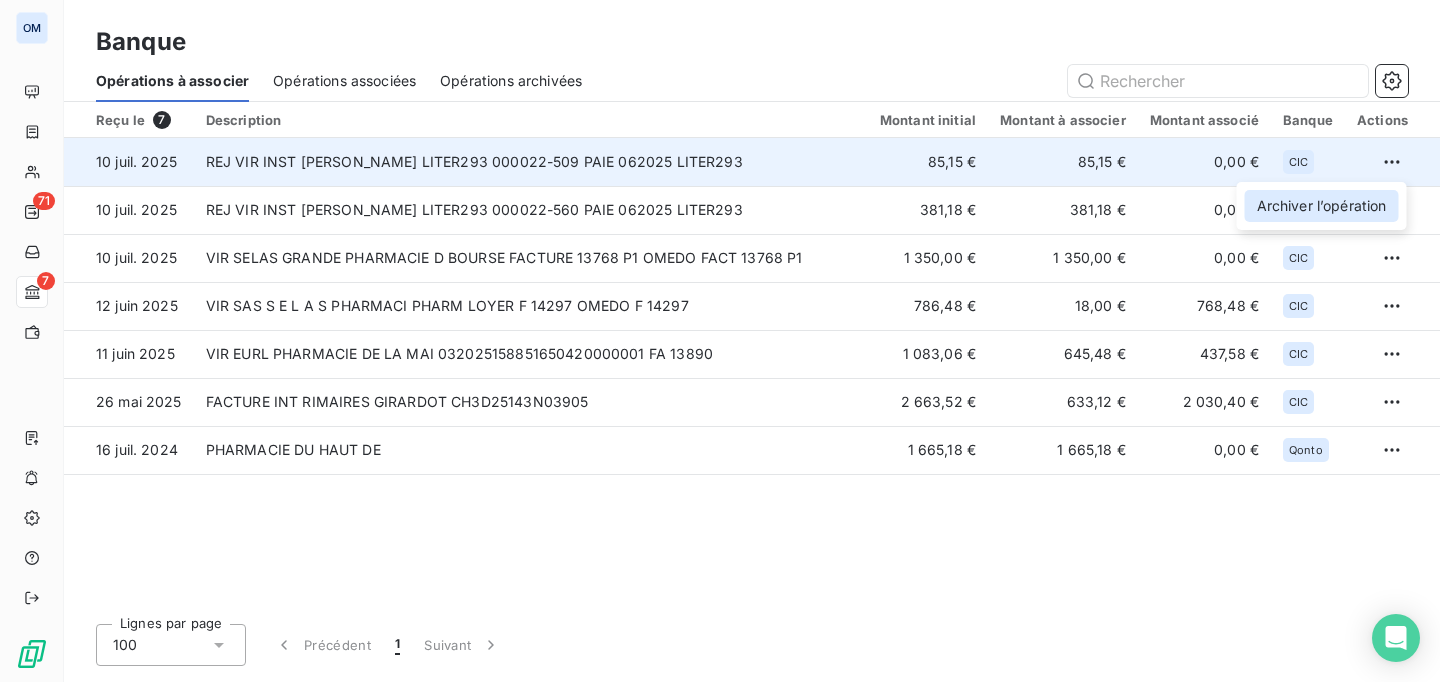 click on "Archiver l’opération" at bounding box center (1322, 206) 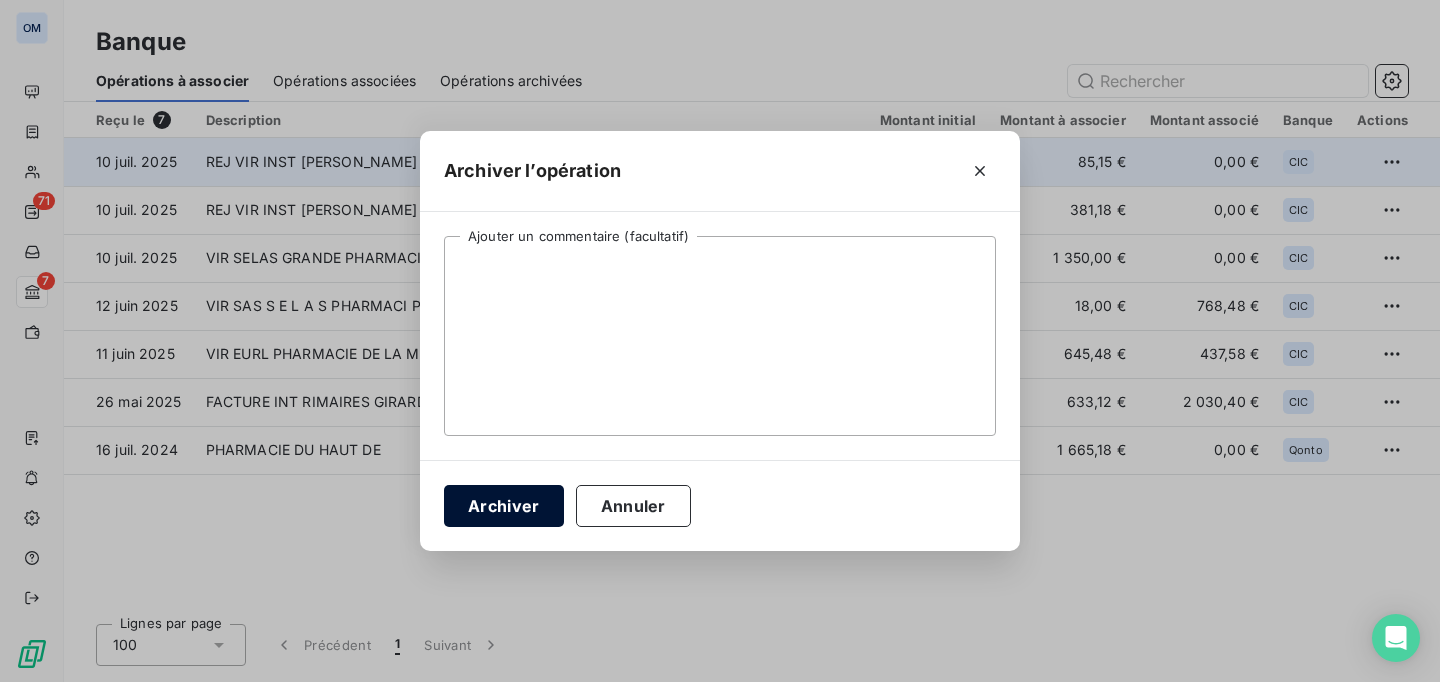 click on "Archiver" at bounding box center [504, 506] 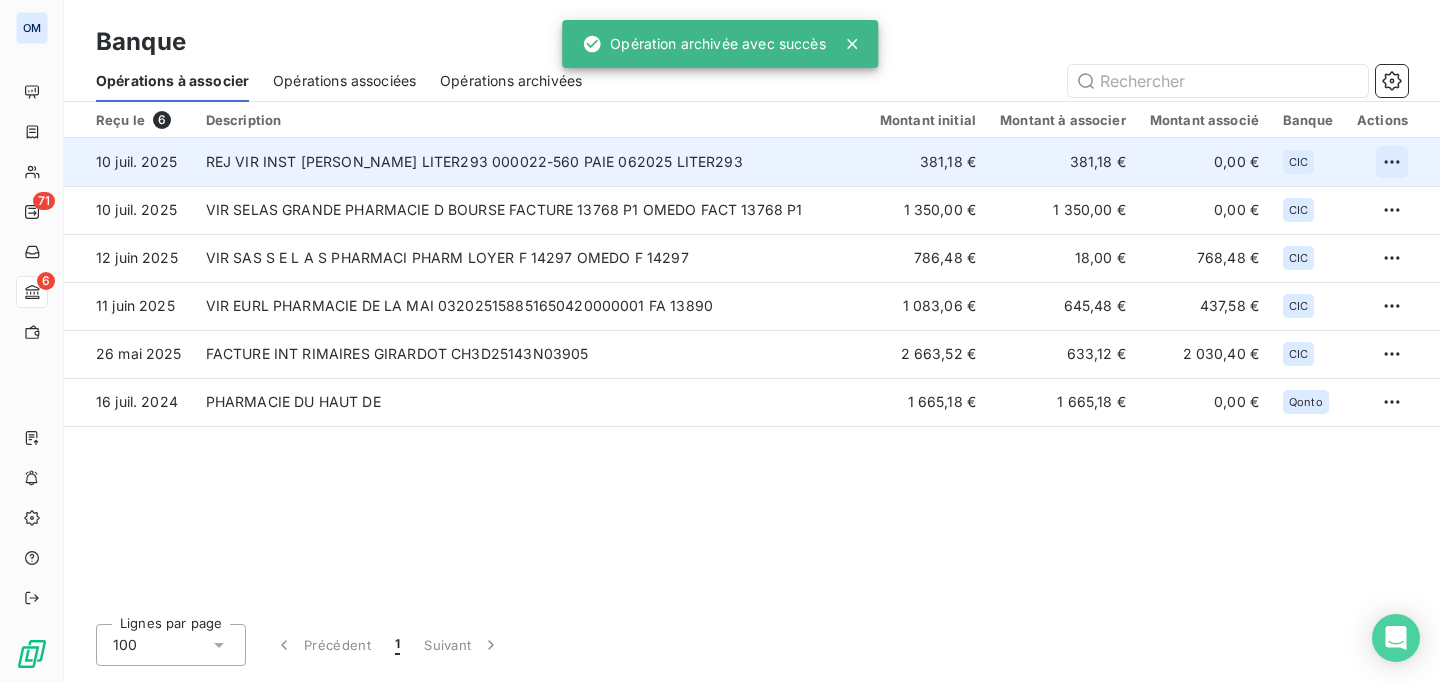 click on "OM 71 6 Banque Opérations à associer Opérations associées Opérations archivées Reçu le 6 Description Montant initial Montant à associer Montant associé Banque Actions 10 juil. 2025 REJ VIR INST OBIANG SUZIE LITER293 000022-560 PAIE 062025 LITER293 381,18 € 381,18 € 0,00 € CIC 10 juil. 2025 VIR SELAS GRANDE PHARMACIE D BOURSE FACTURE 13768 P1 OMEDO FACT 13768 P1 1 350,00 € 1 350,00 € 0,00 € CIC 12 juin 2025 VIR SAS S E L A S PHARMACI PHARM LOYER F 14297 OMEDO F 14297 786,48 € 18,00 € 768,48 € CIC 11 juin 2025 VIR EURL PHARMACIE DE LA MAI 032025158851650420000001 FA 13890 1 083,06 € 645,48 € 437,58 € CIC 26 mai 2025 FACTURE INT RIMAIRES GIRARDOT CH3D25143N03905 2 663,52 € 633,12 € 2 030,40 € CIC 16 juil. 2024 PHARMACIE DU HAUT DE 1 665,18 € 1 665,18 € 0,00 € Qonto Lignes par page 100 Précédent 1 Suivant Opération archivée avec succès" at bounding box center (720, 341) 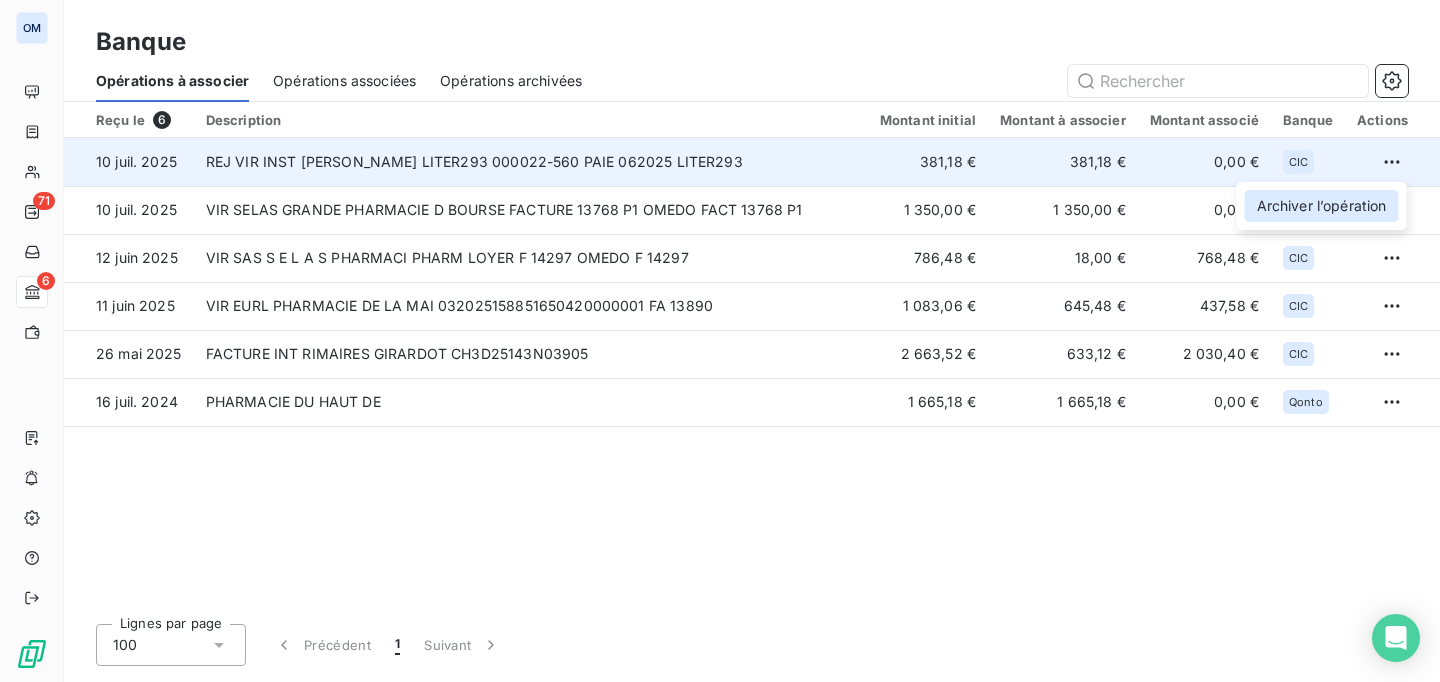 click on "Archiver l’opération" at bounding box center [1322, 206] 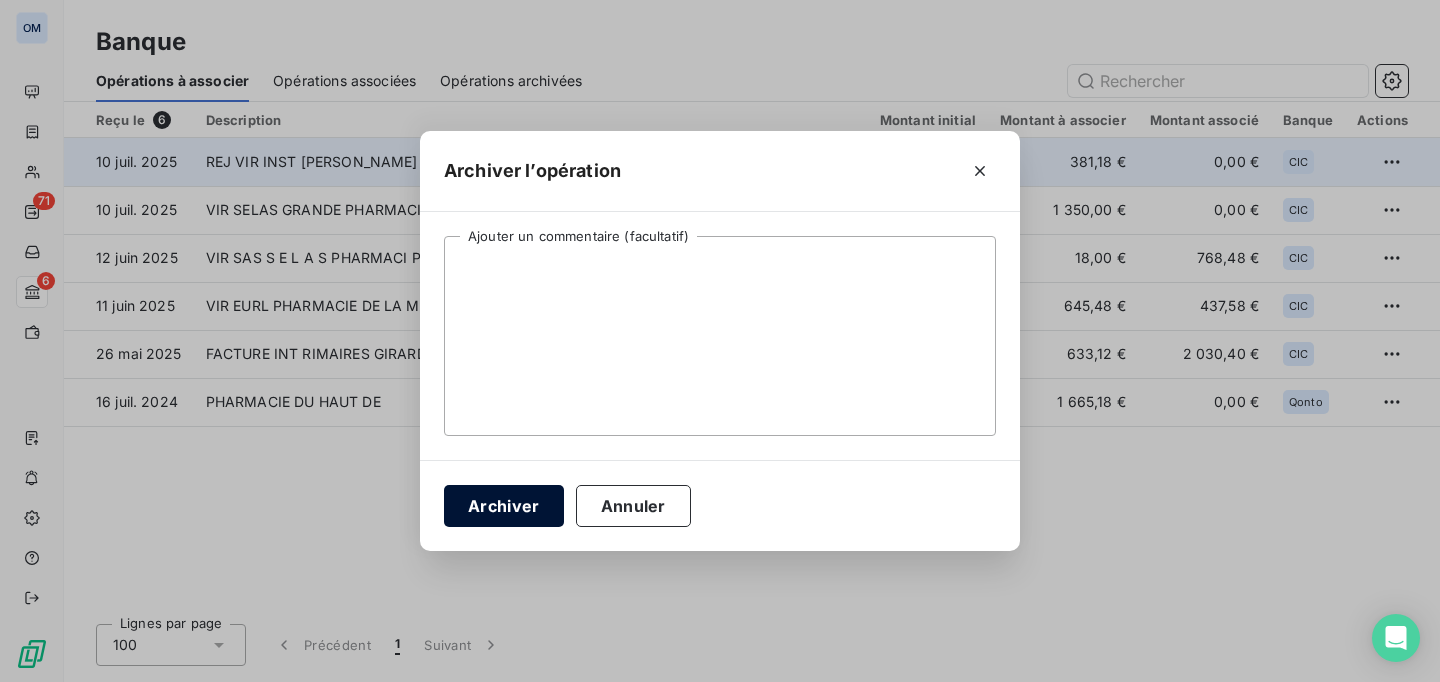 click on "Archiver" at bounding box center [504, 506] 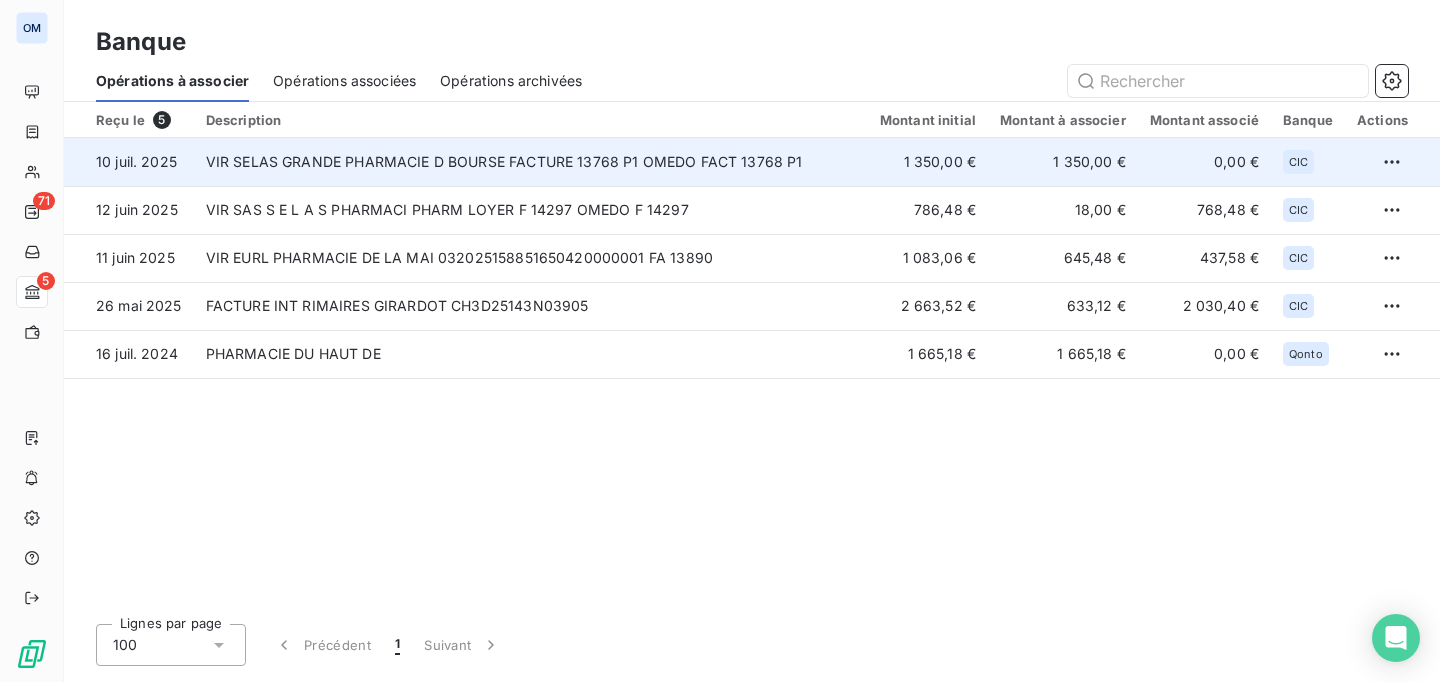 click on "VIR SELAS GRANDE PHARMACIE D BOURSE FACTURE 13768 P1 OMEDO FACT 13768 P1" at bounding box center [531, 162] 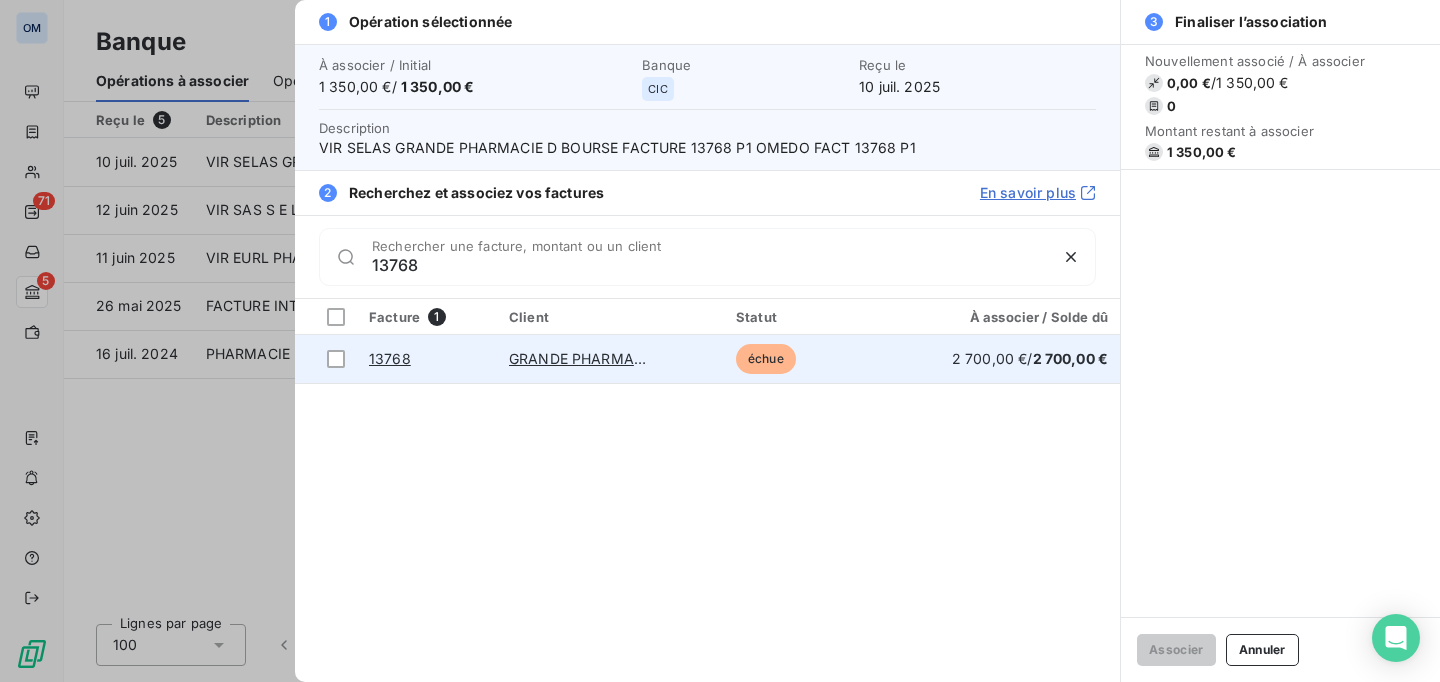 type on "13768" 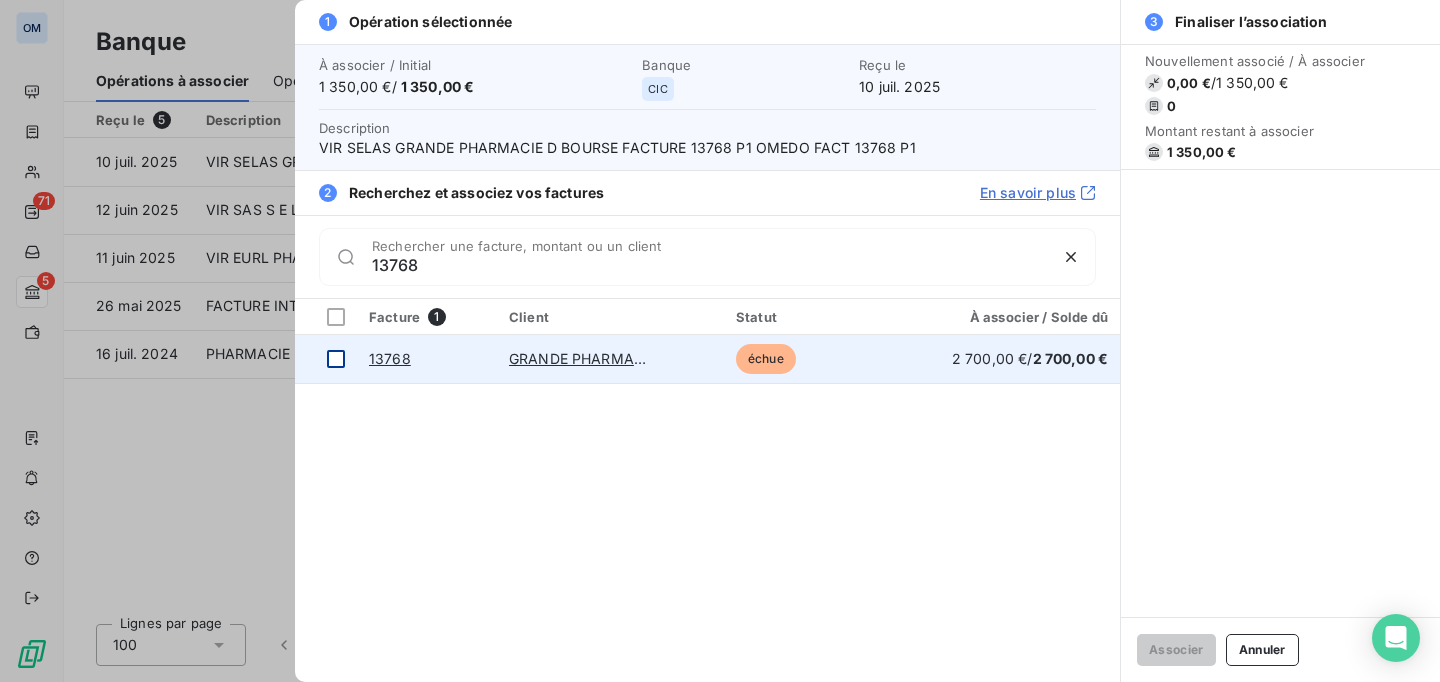 click at bounding box center (336, 359) 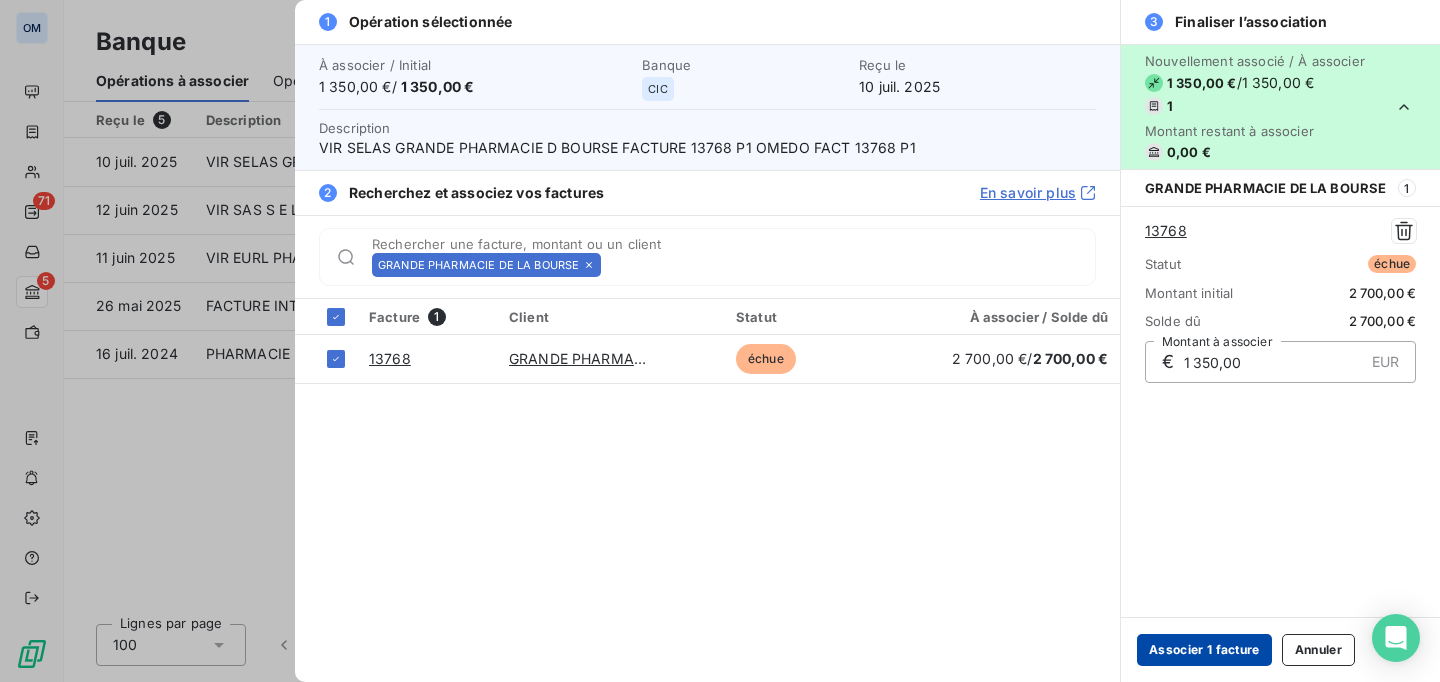 click on "Associer 1 facture" at bounding box center (1204, 650) 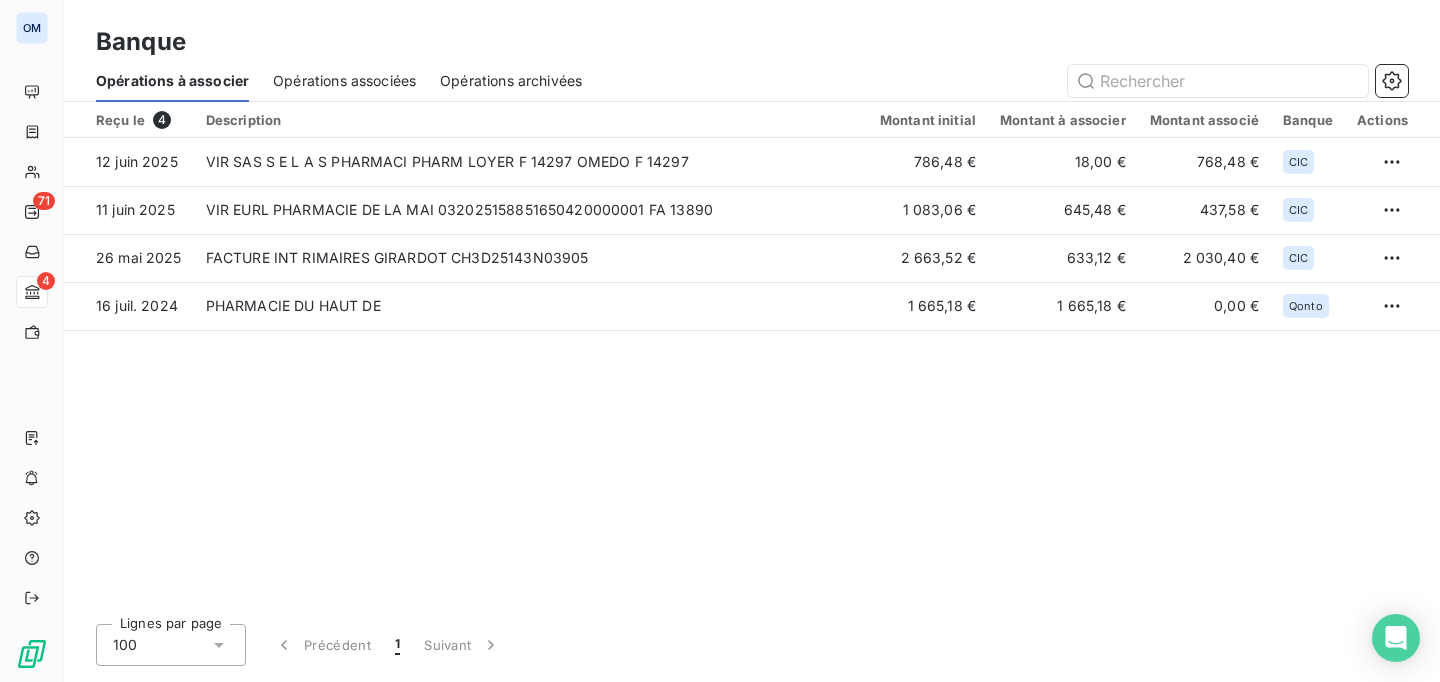 click on "Opérations associées" at bounding box center (344, 81) 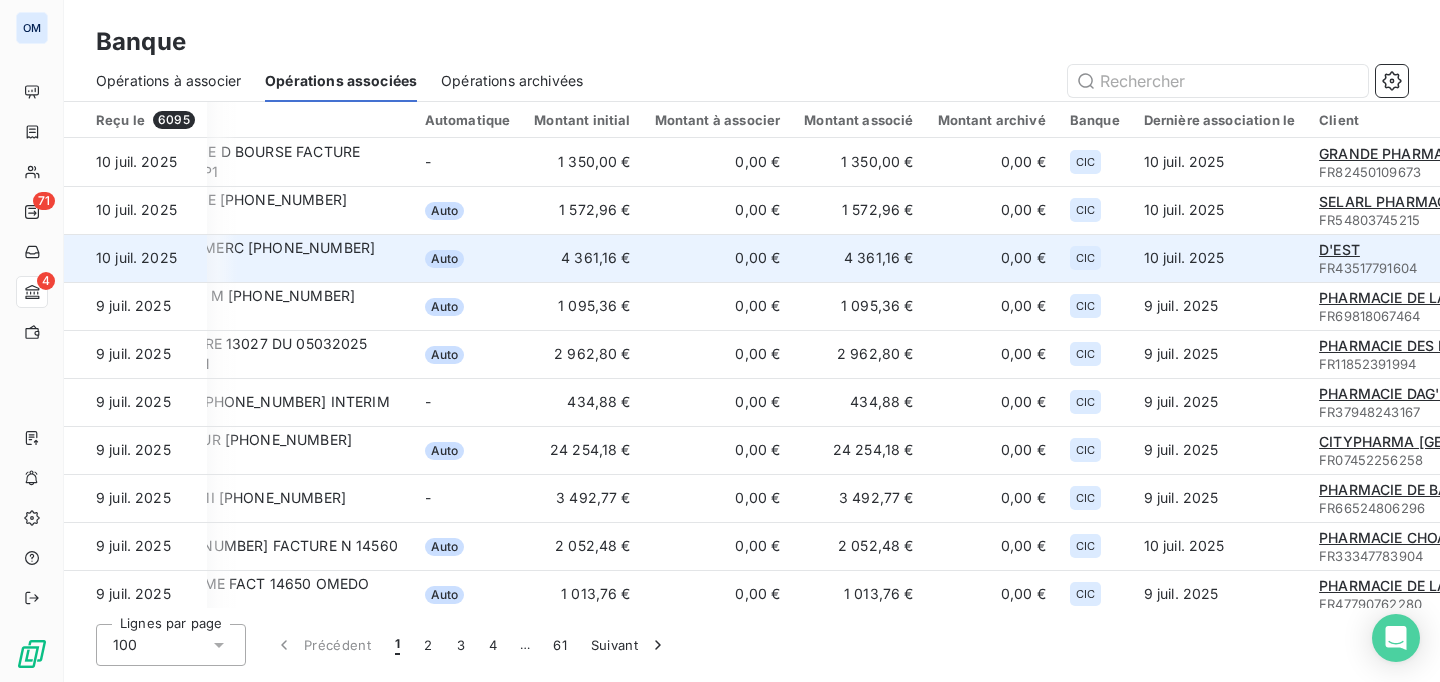 scroll, scrollTop: 0, scrollLeft: 488, axis: horizontal 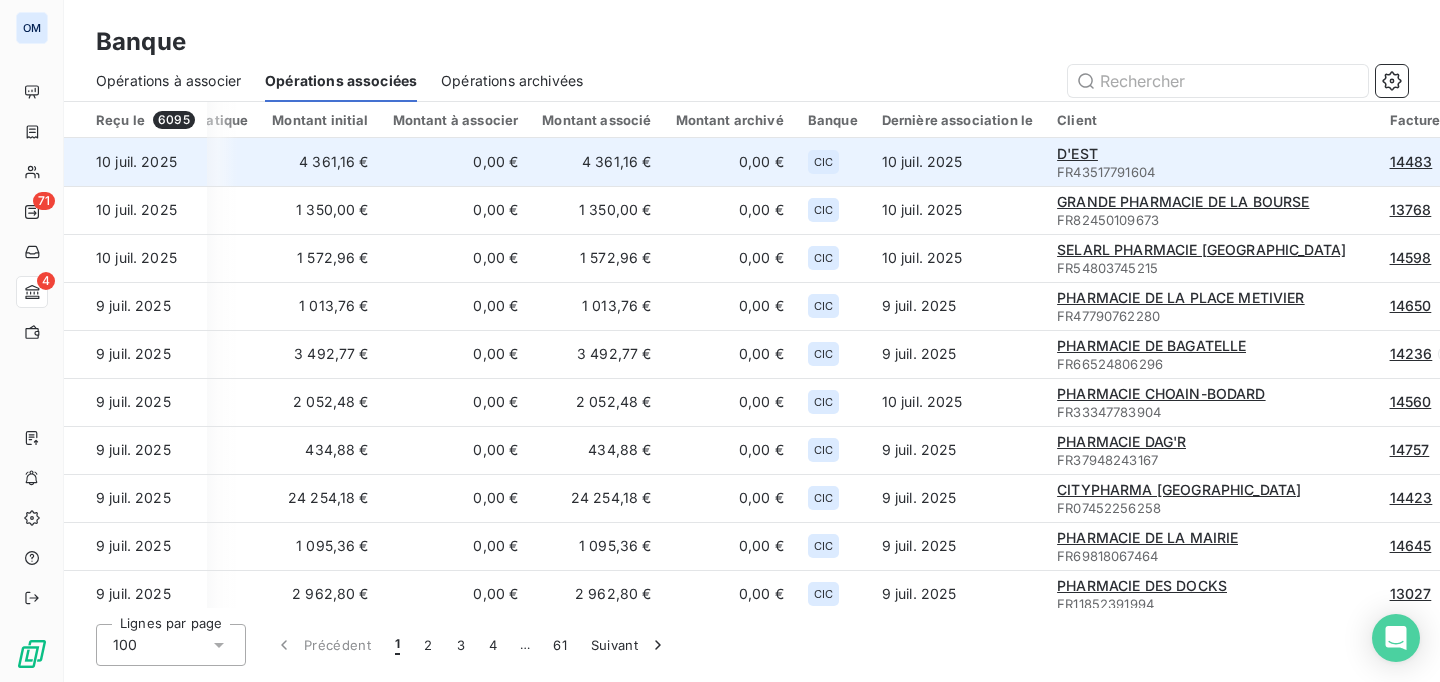 click on "14483" at bounding box center (1411, 161) 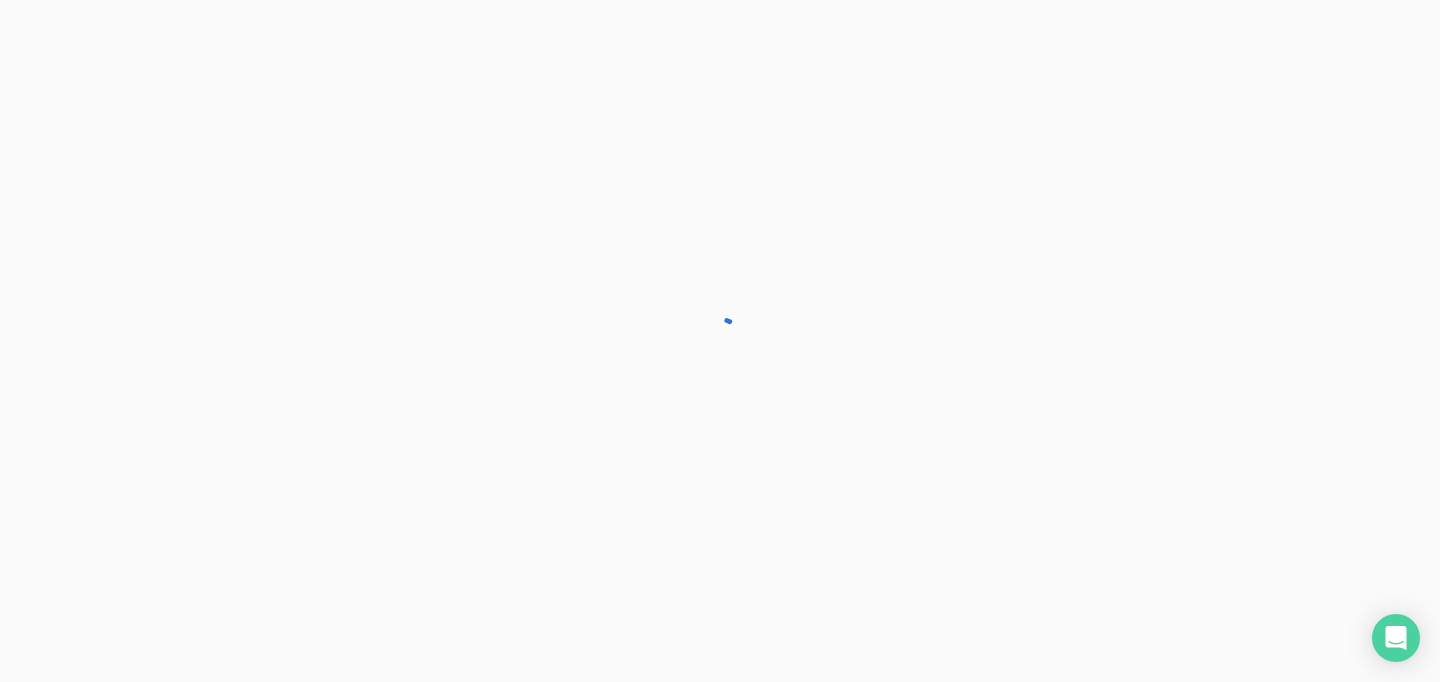 scroll, scrollTop: 0, scrollLeft: 0, axis: both 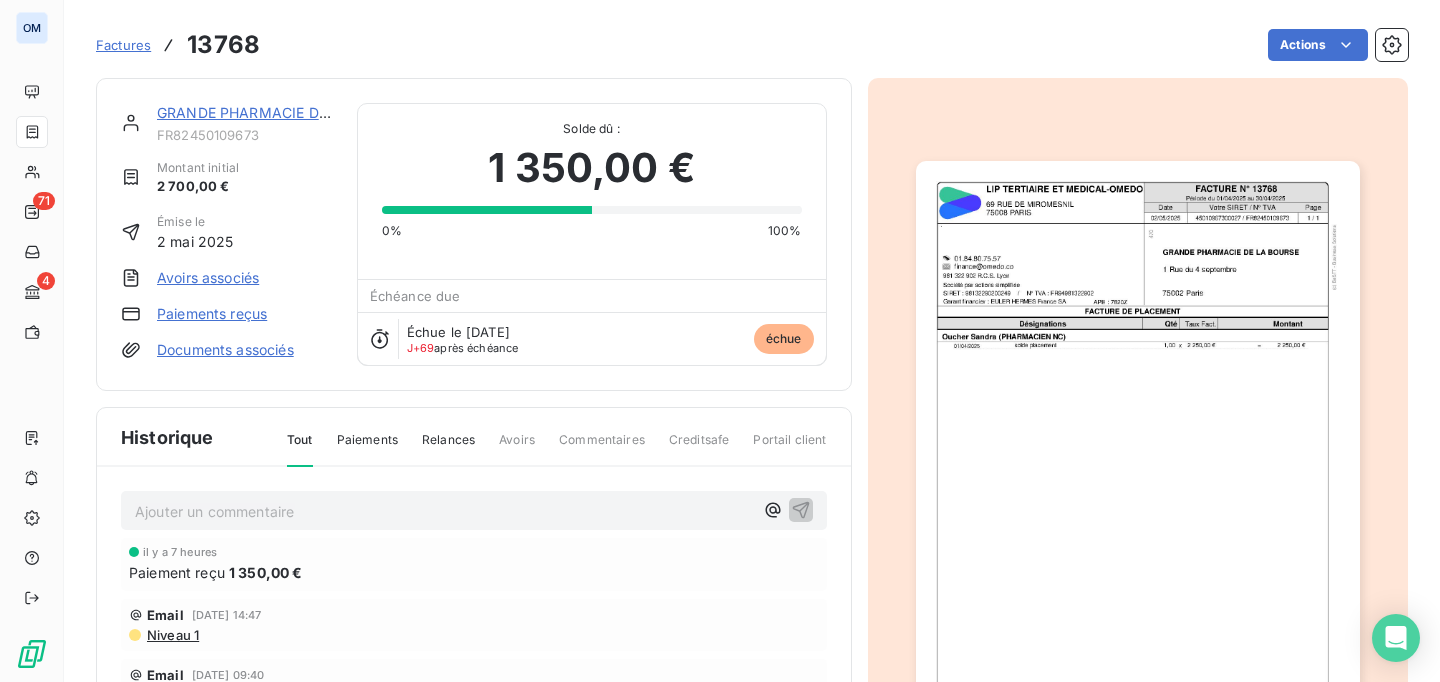 click on "1 350,00 €" at bounding box center (591, 168) 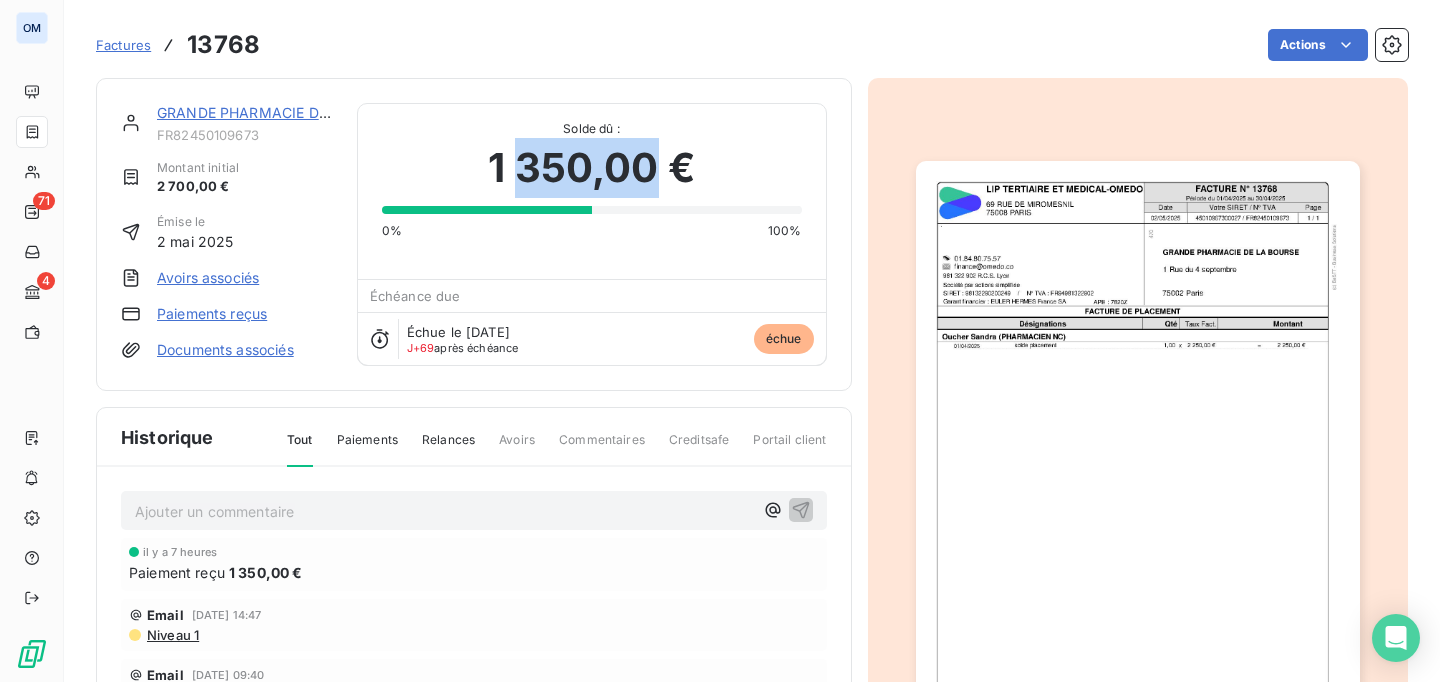 click on "1 350,00 €" at bounding box center (591, 168) 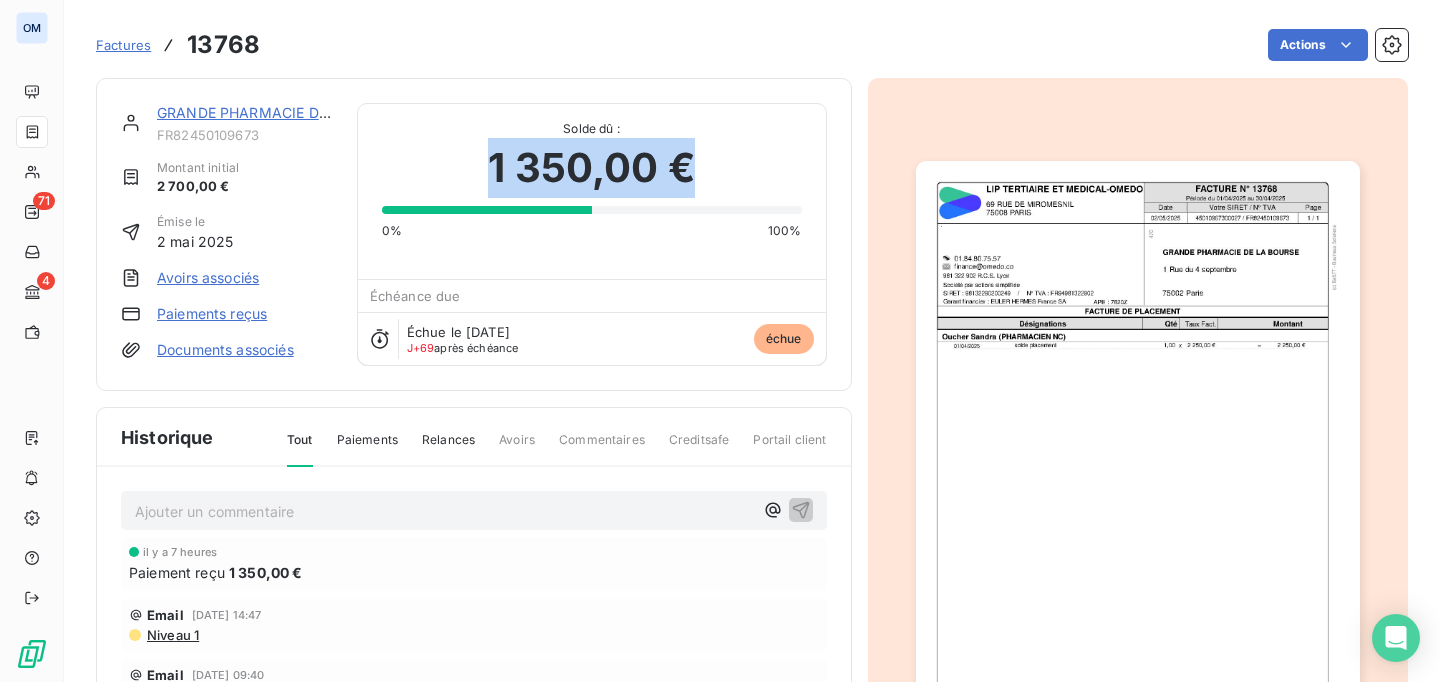 copy on "1 350,00 €" 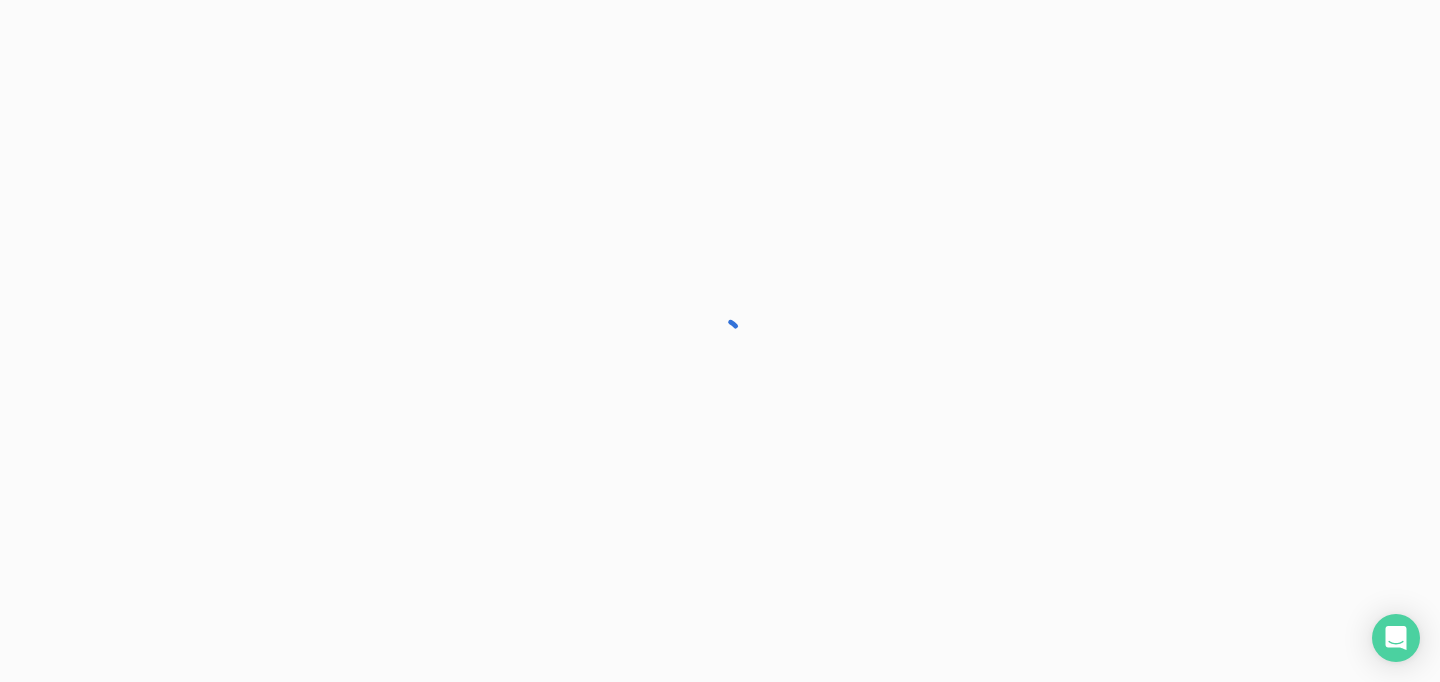 scroll, scrollTop: 0, scrollLeft: 0, axis: both 